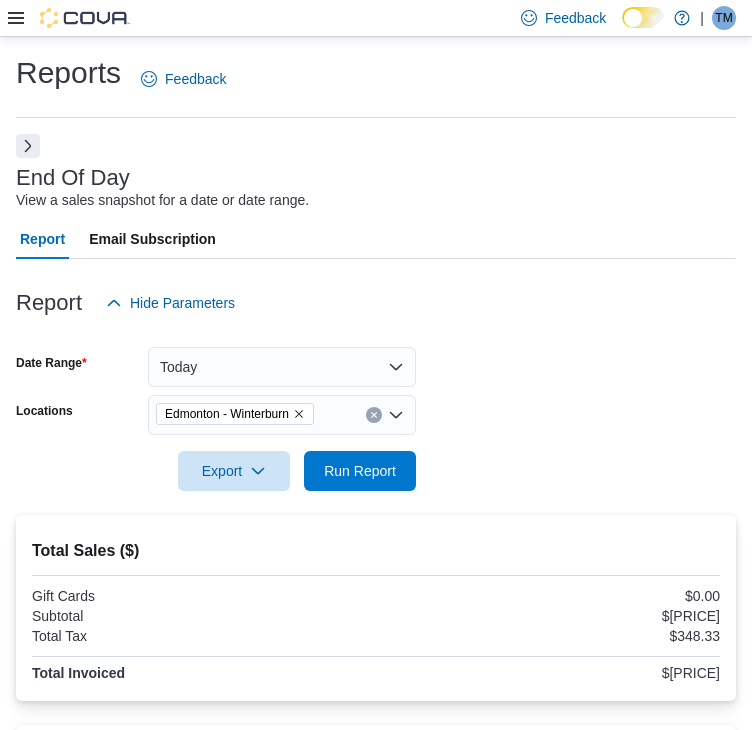 scroll, scrollTop: 0, scrollLeft: 0, axis: both 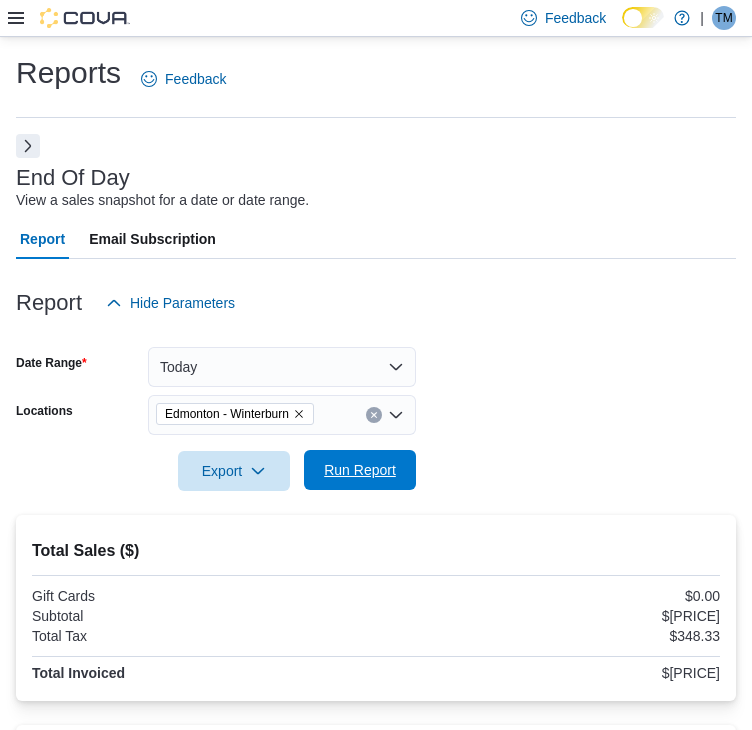 click on "Run Report" at bounding box center [360, 470] 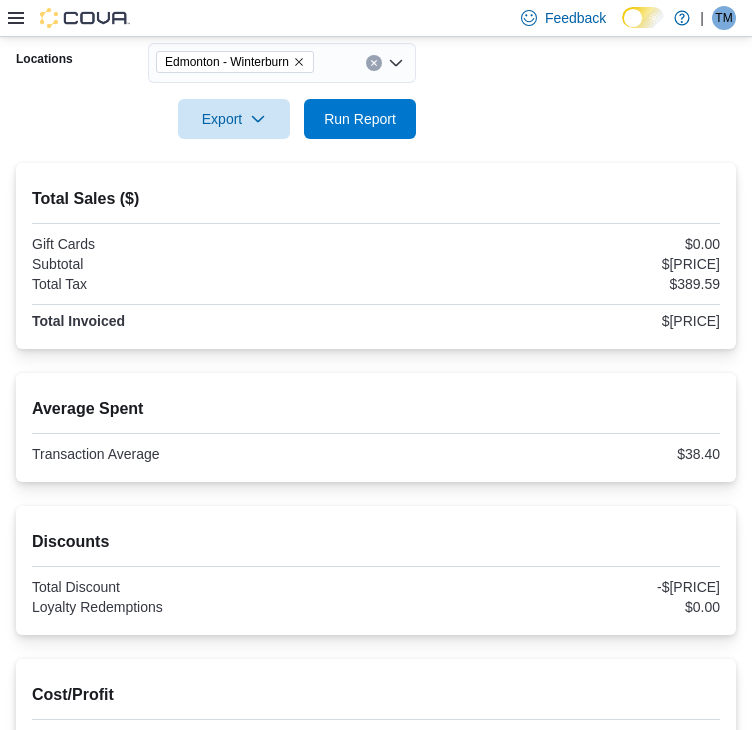 scroll, scrollTop: 200, scrollLeft: 0, axis: vertical 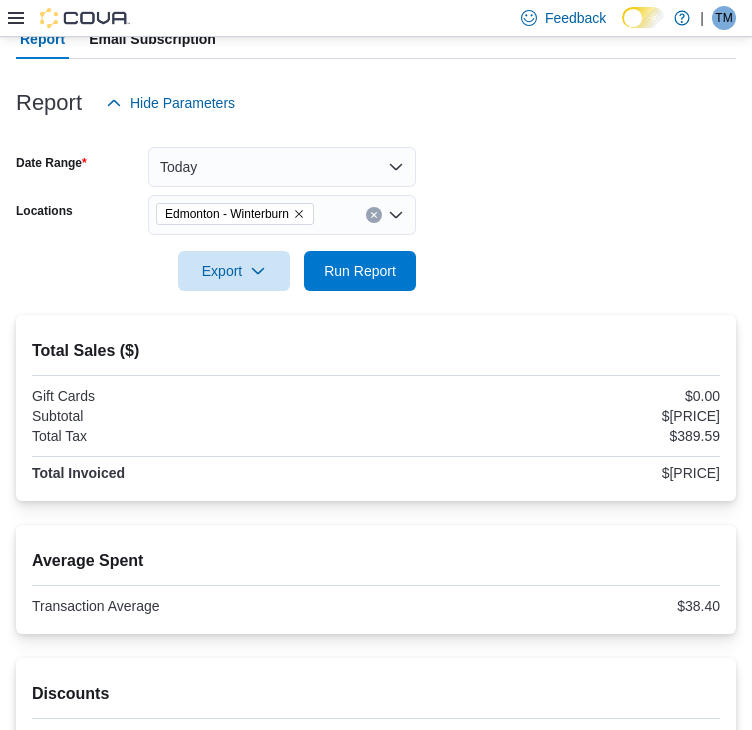 click at bounding box center (69, 18) 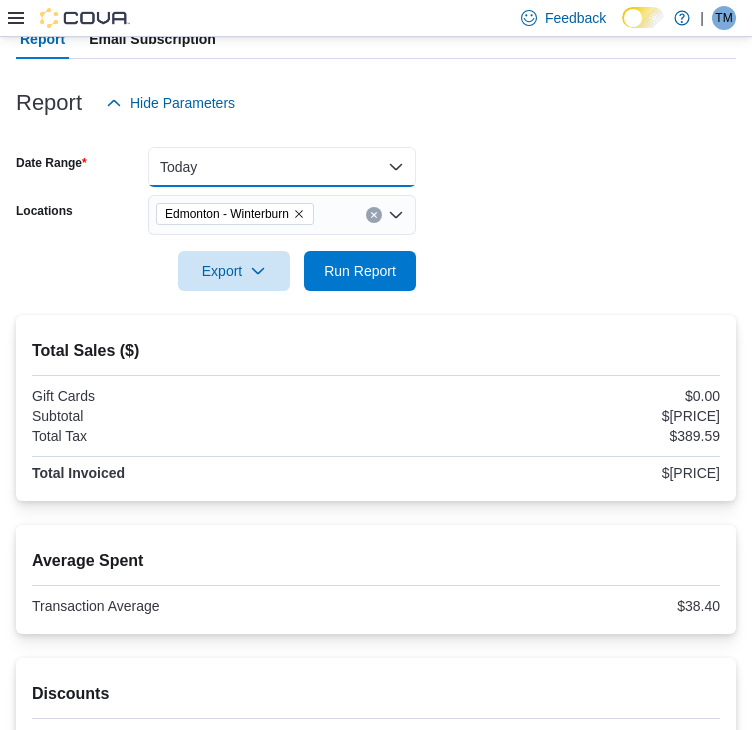 click on "Today" at bounding box center [282, 167] 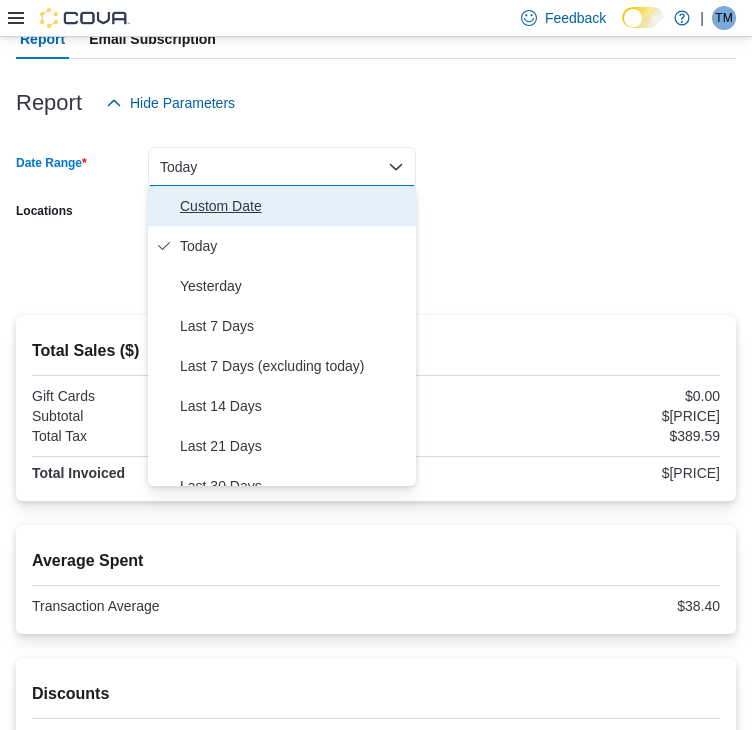 click on "Custom Date" at bounding box center [294, 206] 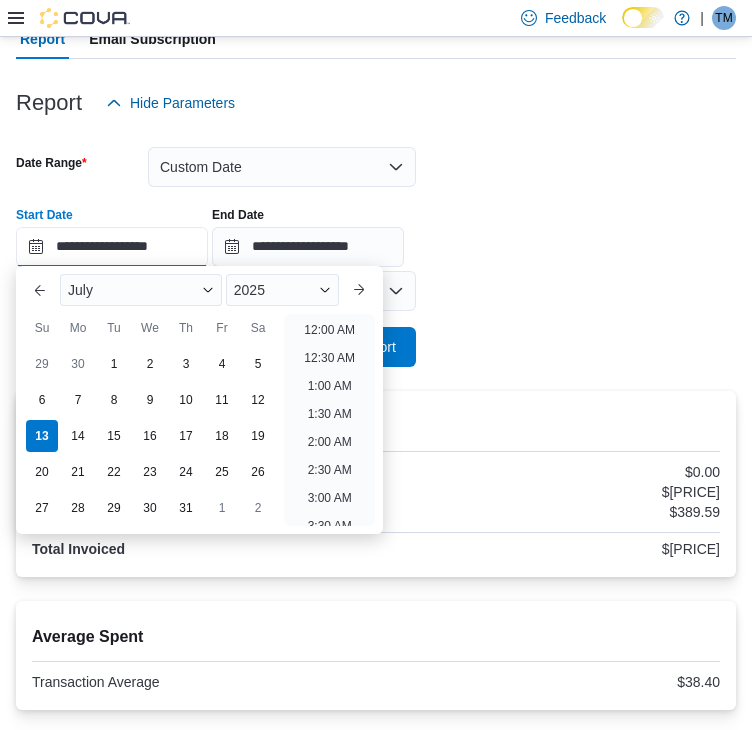 click on "**********" at bounding box center [112, 247] 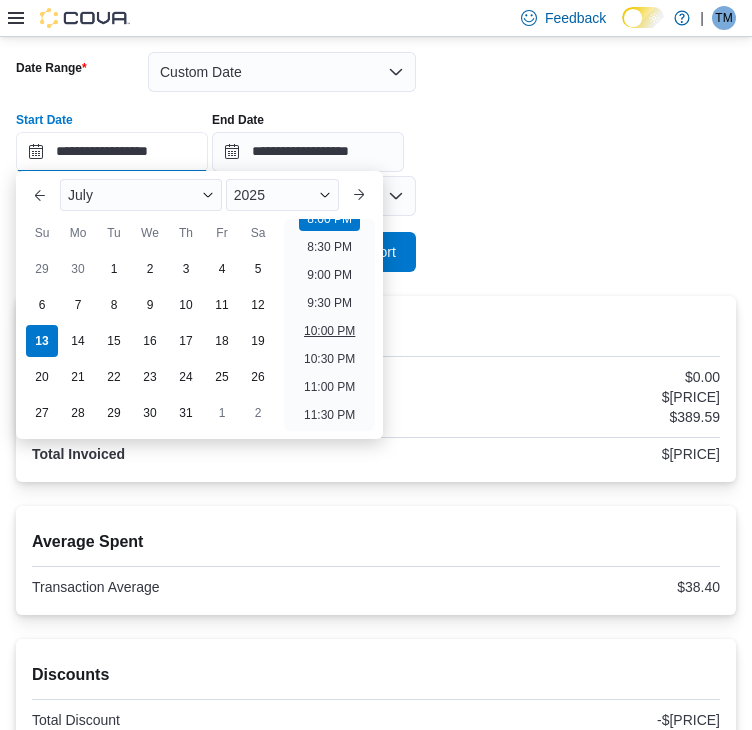 scroll, scrollTop: 300, scrollLeft: 0, axis: vertical 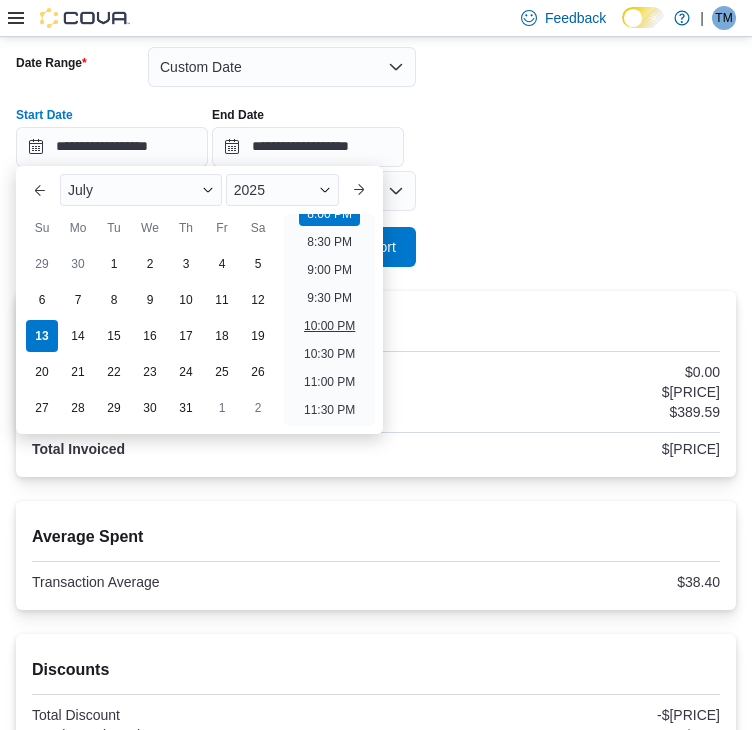 click on "10:00 PM" at bounding box center (329, 326) 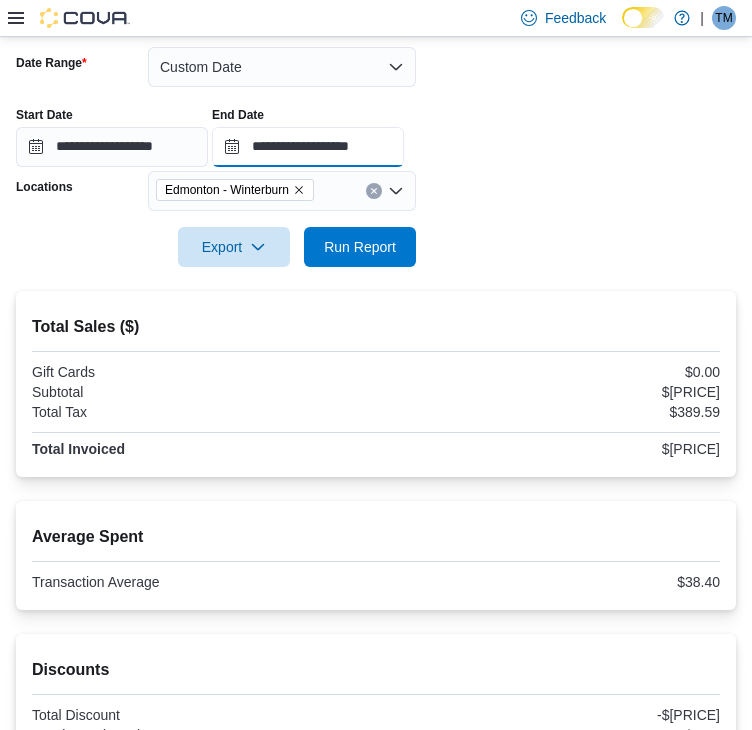 click on "**********" at bounding box center (308, 147) 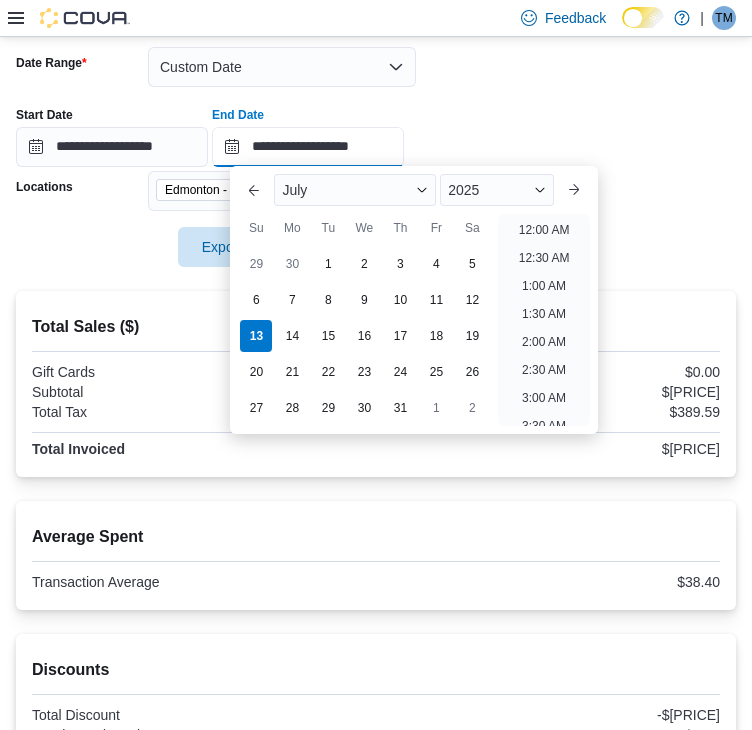 scroll, scrollTop: 1136, scrollLeft: 0, axis: vertical 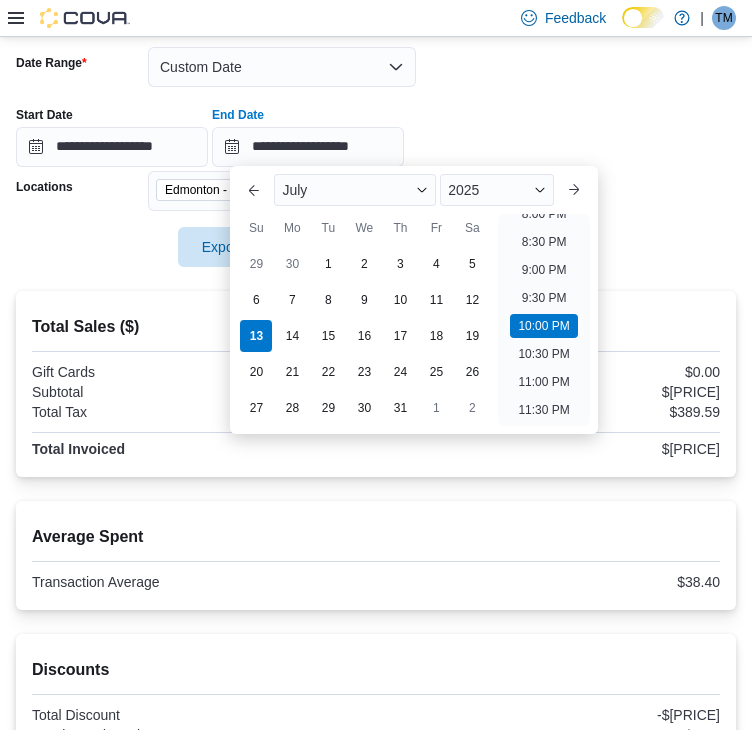 drag, startPoint x: 545, startPoint y: 381, endPoint x: 496, endPoint y: 354, distance: 55.946404 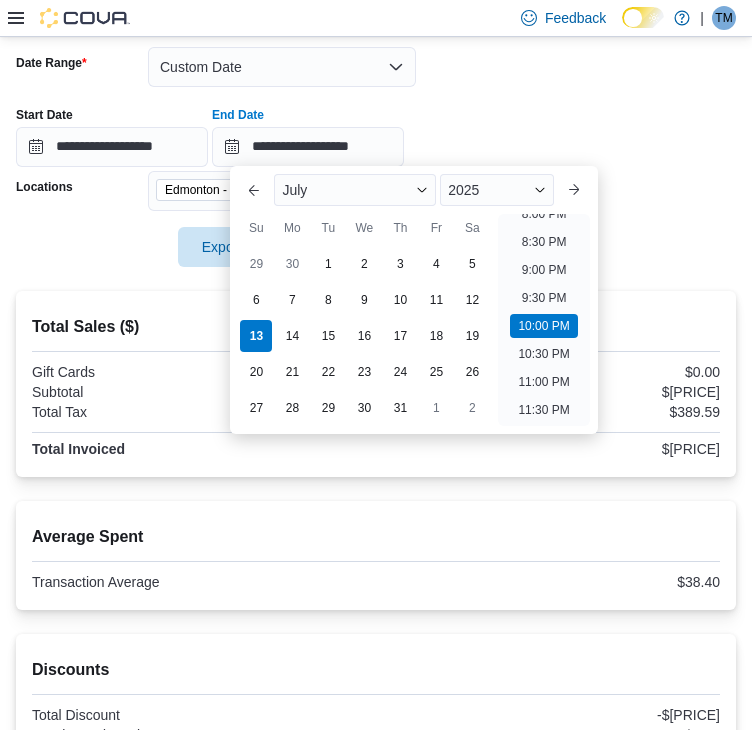 click on "11:00 PM" at bounding box center [543, 382] 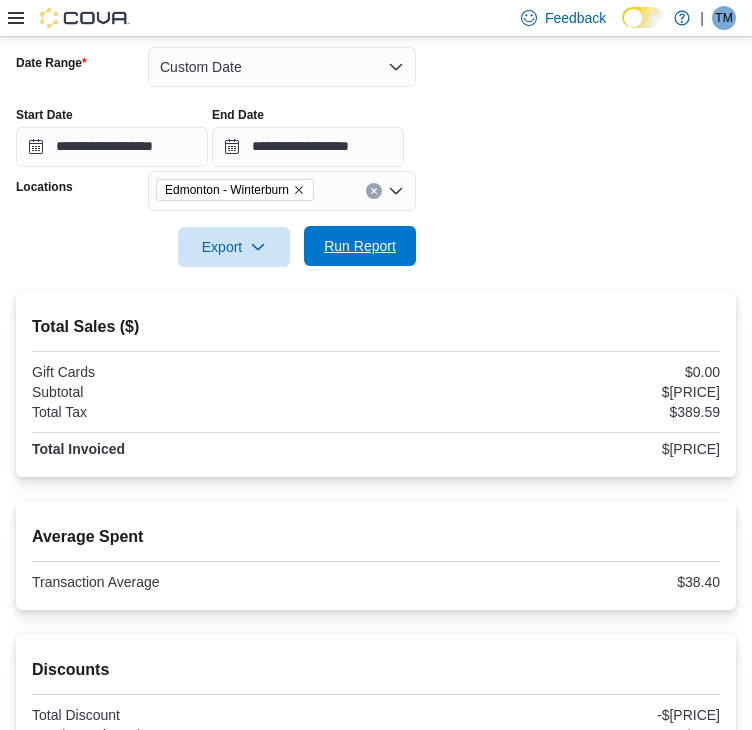 click on "Run Report" at bounding box center (360, 246) 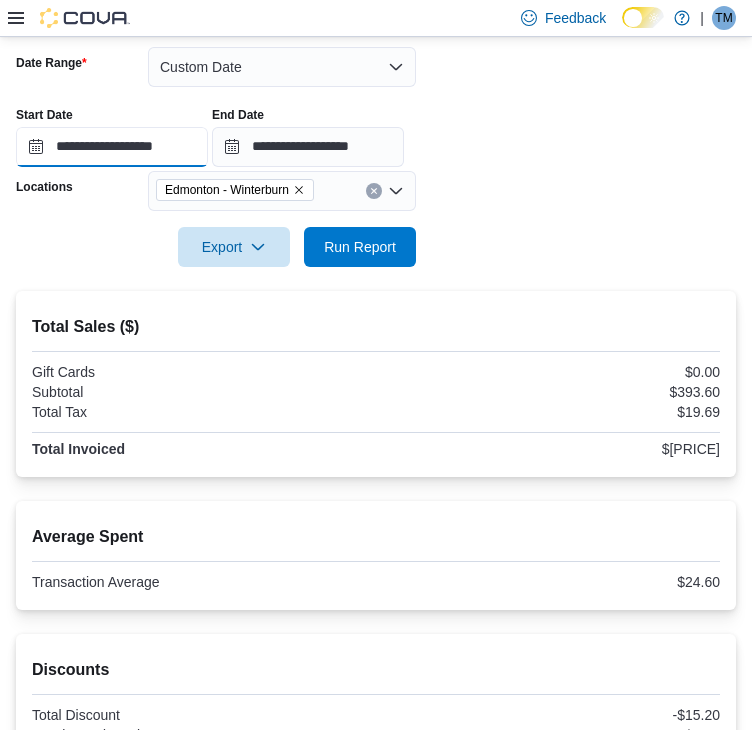 click on "**********" at bounding box center (112, 147) 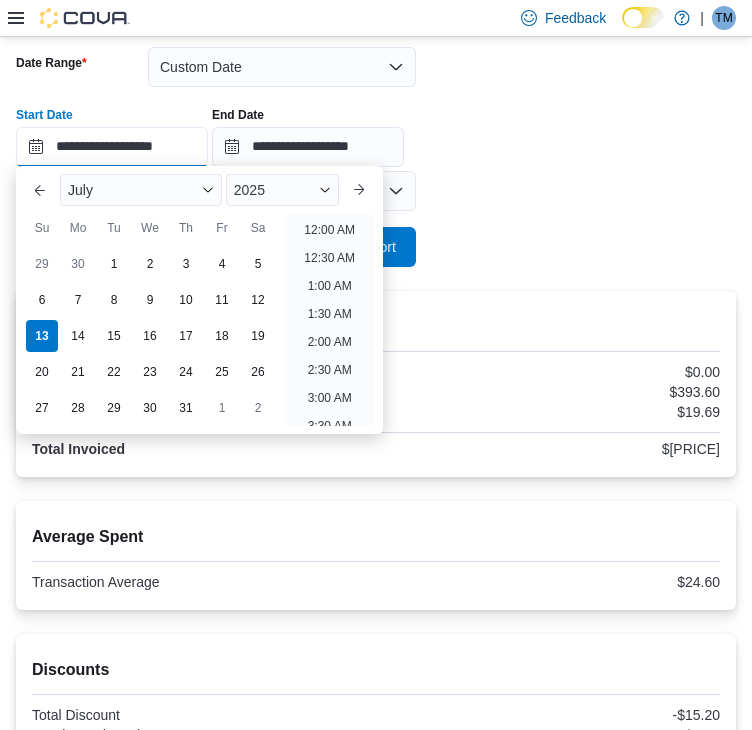 scroll, scrollTop: 1136, scrollLeft: 0, axis: vertical 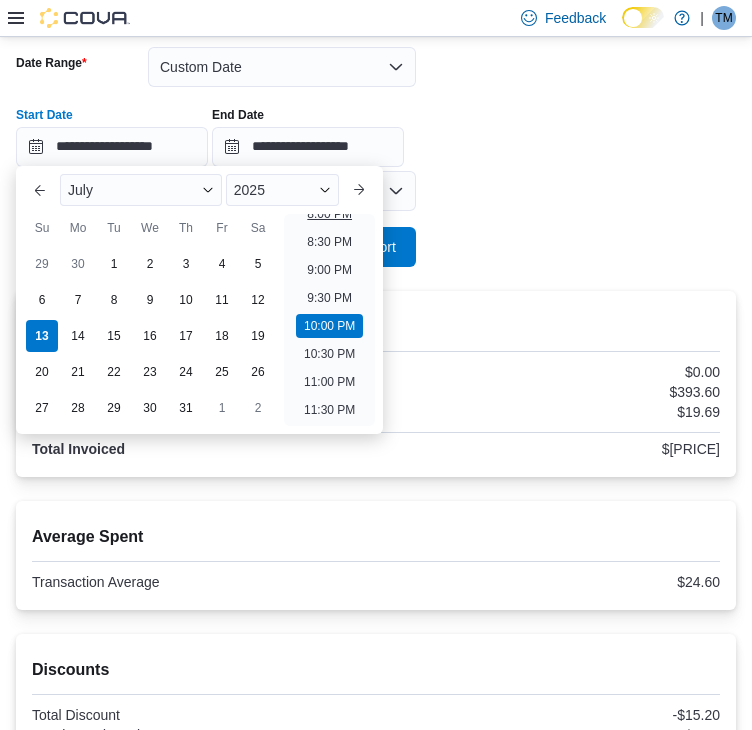 click on "8:00 PM" at bounding box center [329, 214] 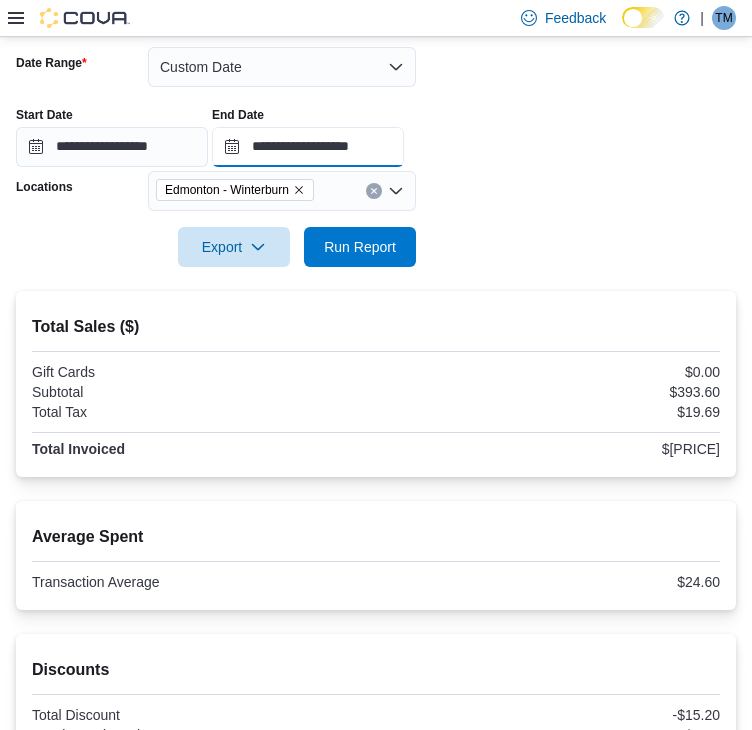 click on "**********" at bounding box center (308, 147) 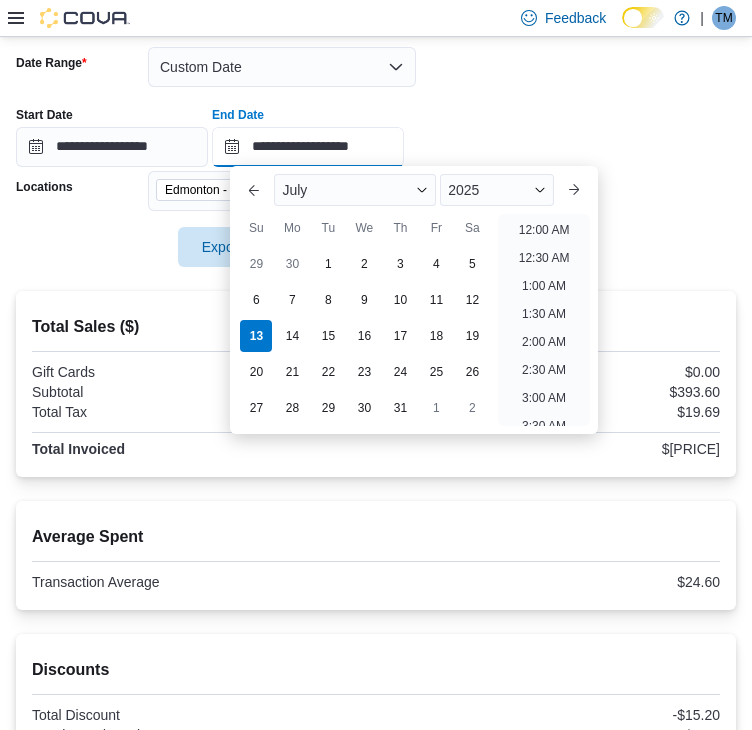 scroll, scrollTop: 1136, scrollLeft: 0, axis: vertical 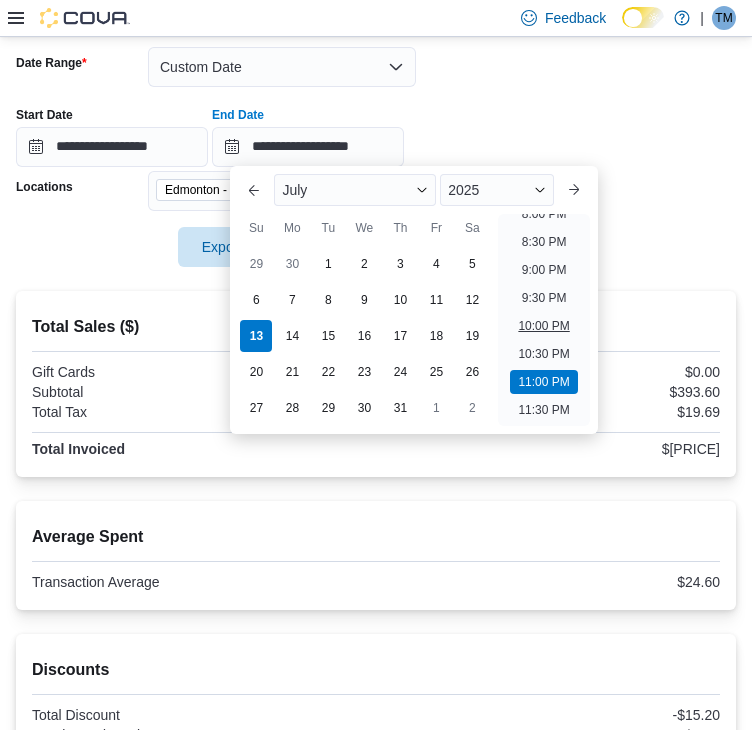 click on "10:00 PM" at bounding box center (543, 326) 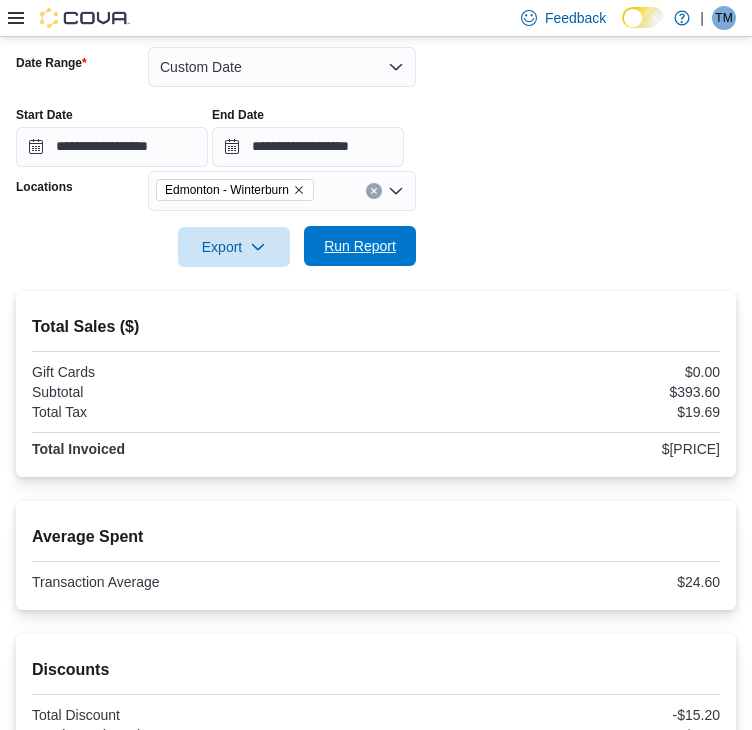 click on "Run Report" at bounding box center (360, 246) 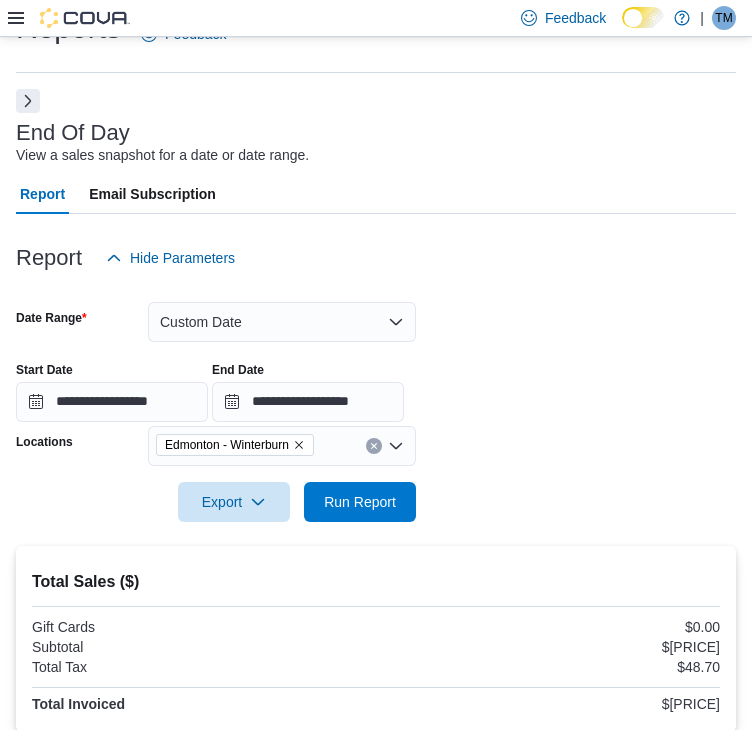 scroll, scrollTop: 0, scrollLeft: 0, axis: both 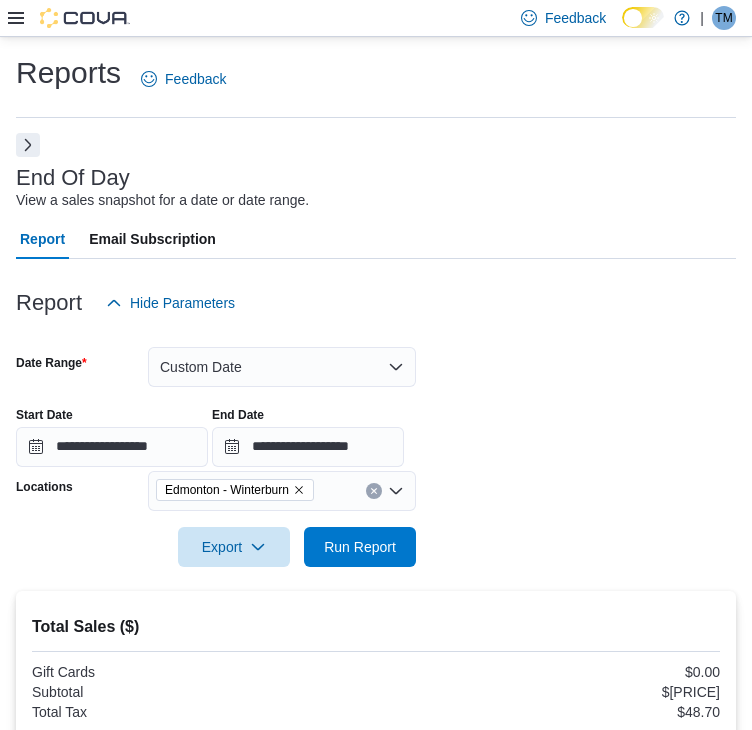 click at bounding box center [28, 145] 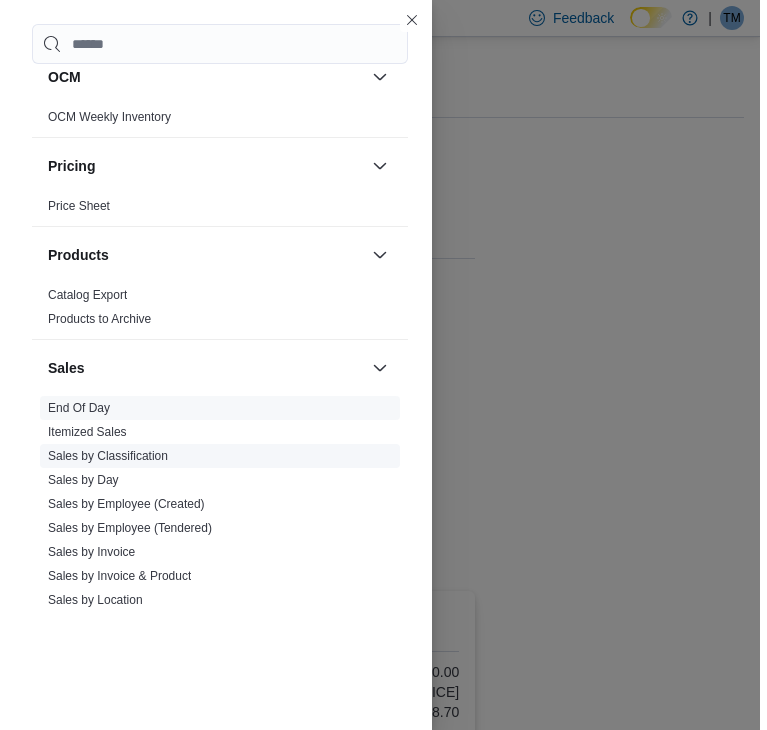scroll, scrollTop: 900, scrollLeft: 0, axis: vertical 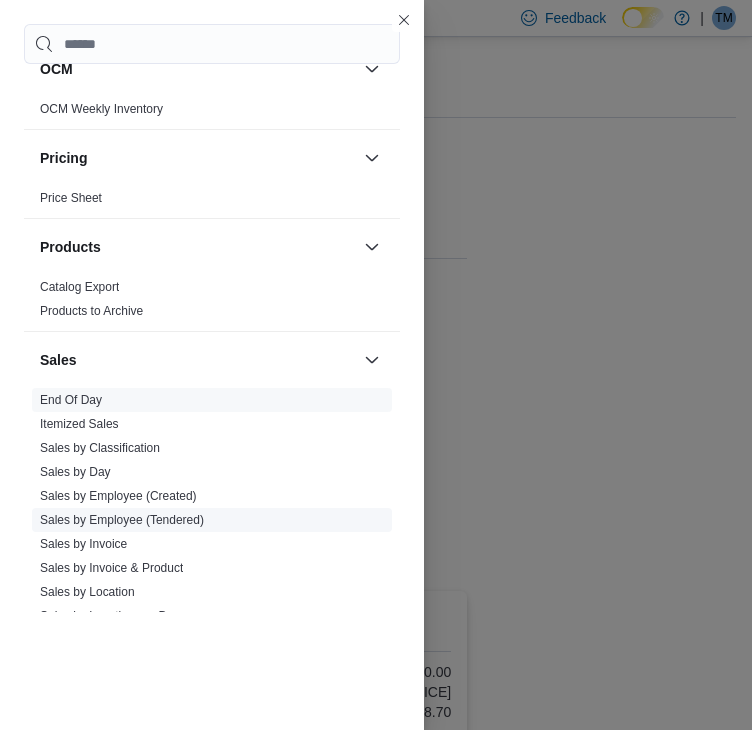 click on "Sales by Employee (Tendered)" at bounding box center [122, 520] 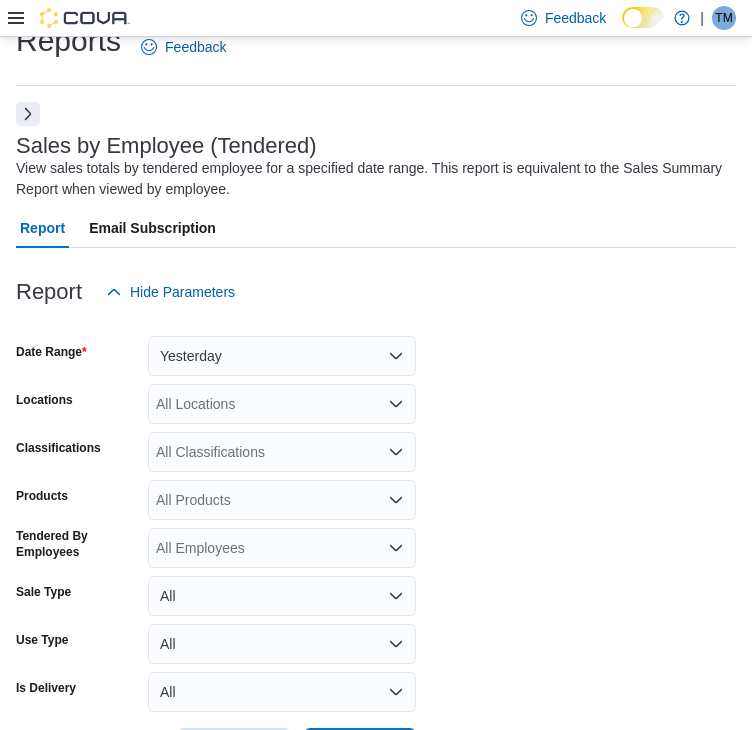 scroll, scrollTop: 67, scrollLeft: 0, axis: vertical 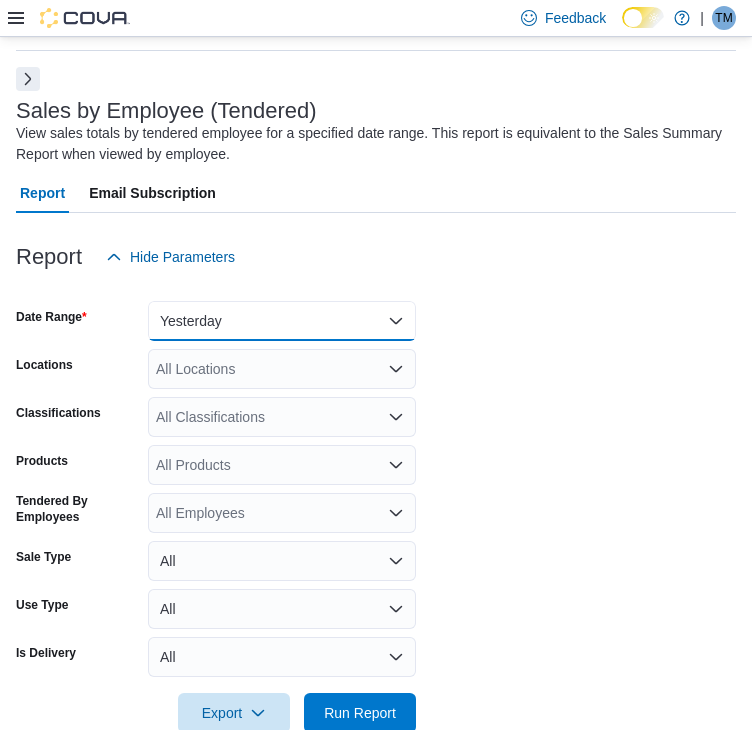 click on "Yesterday" at bounding box center [282, 321] 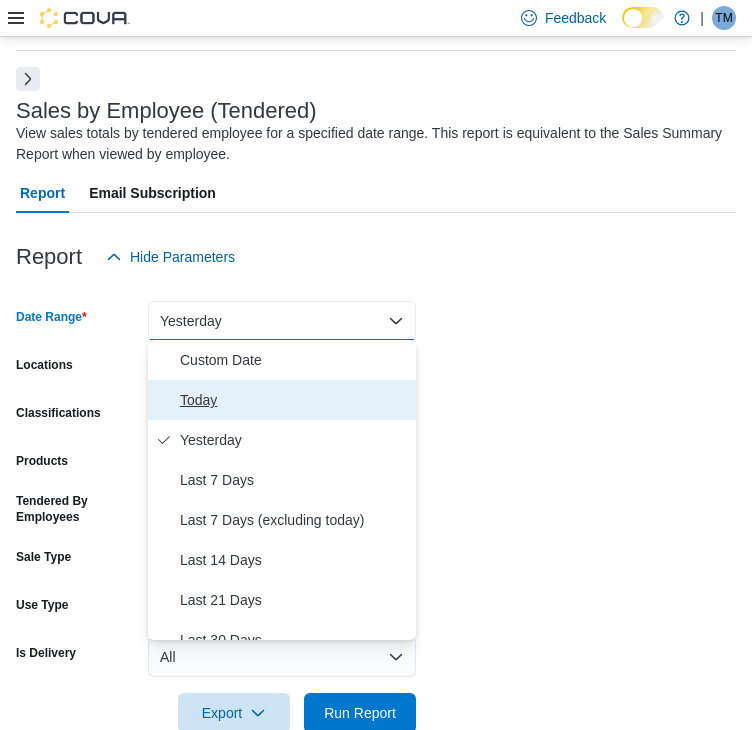 click on "Today" at bounding box center [294, 400] 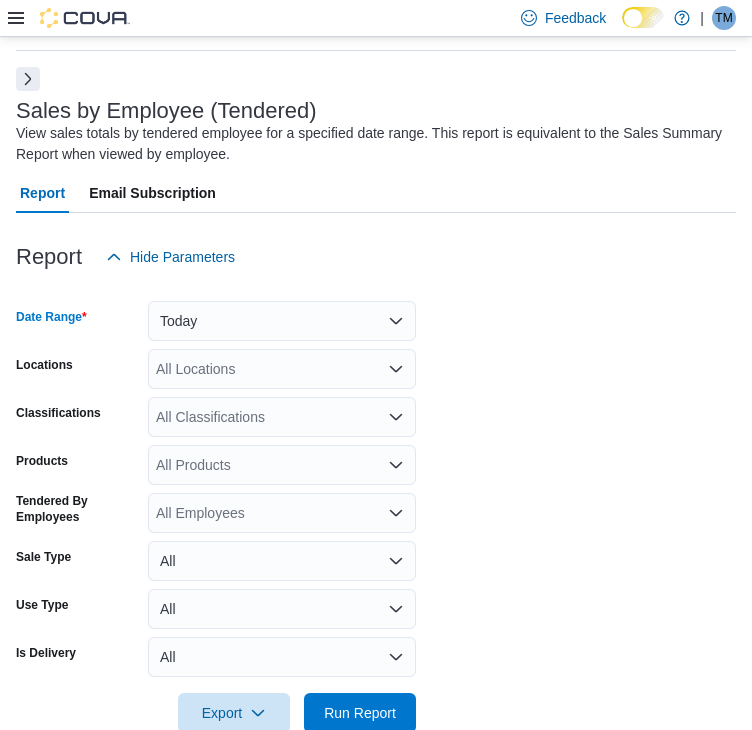 click on "All Locations" at bounding box center (282, 369) 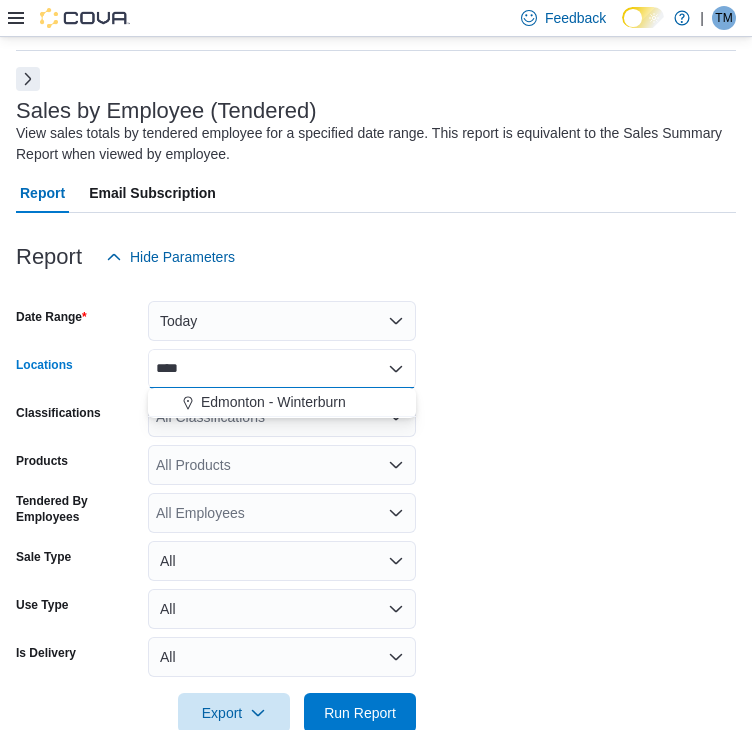 type on "****" 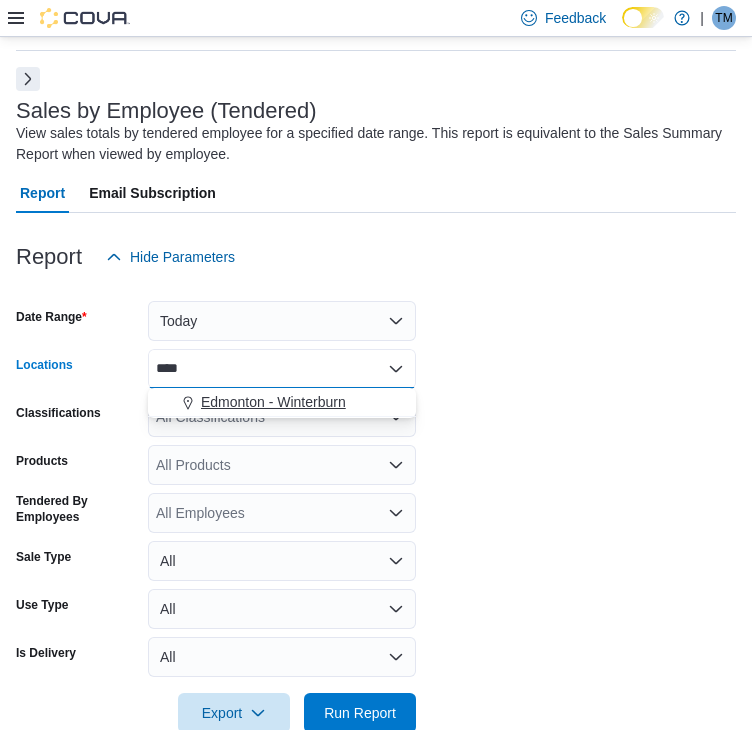 click on "Edmonton - Winterburn" at bounding box center [273, 402] 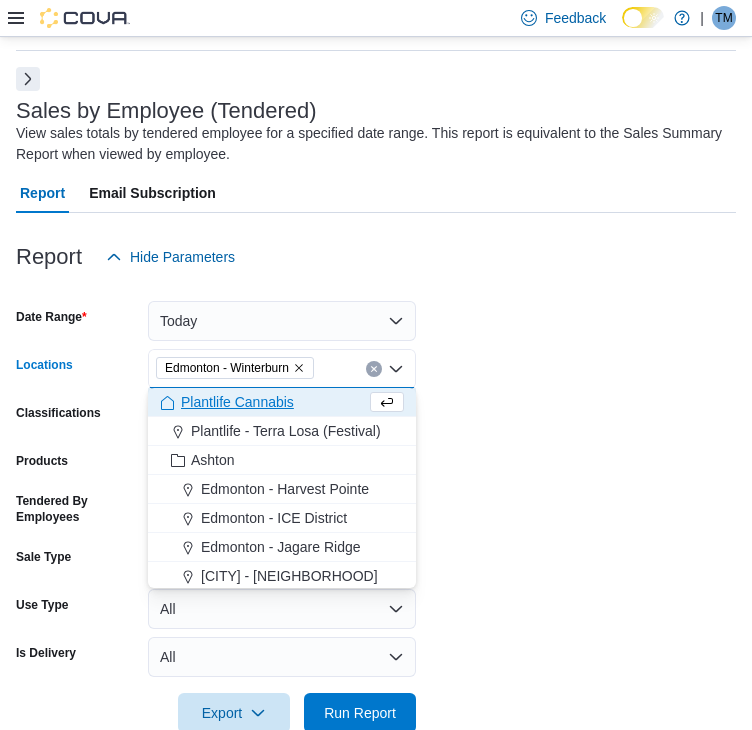 click on "Date Range Today Locations [CITY] - [NEIGHBORHOOD] Combo box. Selected. [CITY] - [NEIGHBORHOOD]. Press Backspace to delete [CITY] - [NEIGHBORHOOD]. Combo box input. All Locations. Type some text or, to display a list of choices, press Down Arrow. To exit the list of choices, press Escape. Classifications All Classifications Products All Products Tendered By Employees All Employees Sale Type All Use Type All Is Delivery All Export  Run Report" at bounding box center (376, 505) 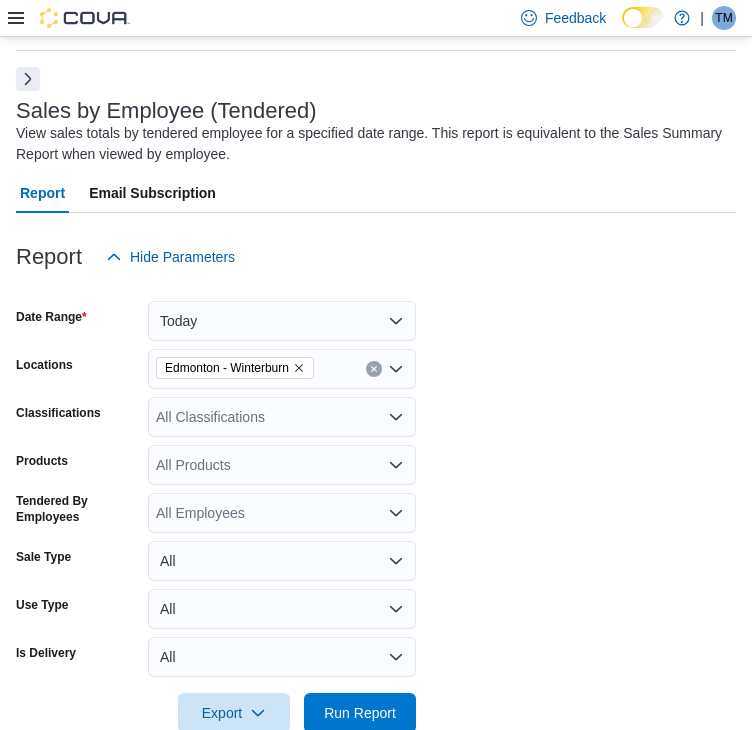 click on "All Classifications" at bounding box center (282, 417) 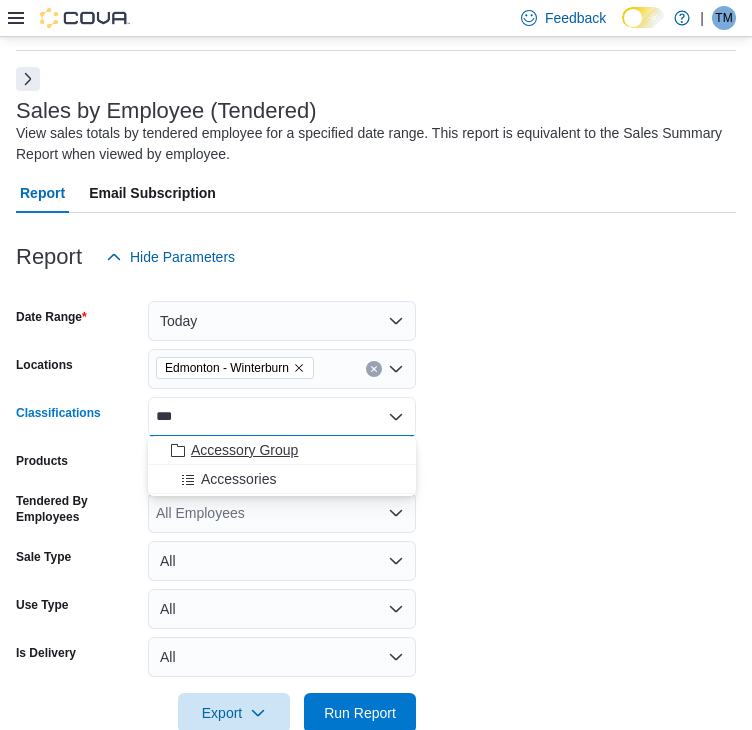 type on "***" 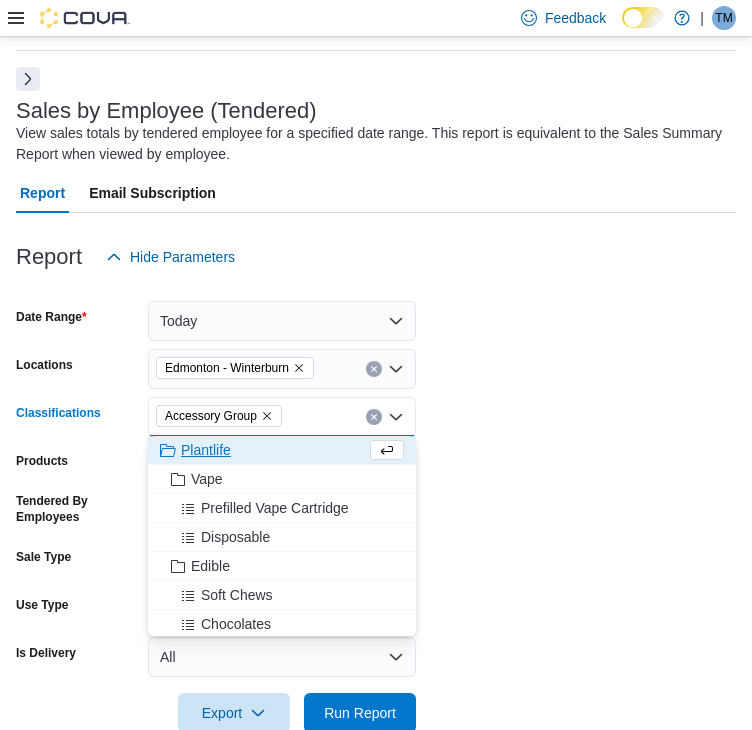 click on "Date Range Today Locations [CITY] - [NEIGHBORHOOD] Classifications Accessory Group Combo box. Selected. Accessory Group. Press Backspace to delete Accessory Group. Combo box input. All Classifications. Type some text or, to display a list of choices, press Down Arrow. To exit the list of choices, press Escape. Products All Products Tendered By Employees All Employees Sale Type All Use Type All Is Delivery All Export  Run Report" at bounding box center (376, 505) 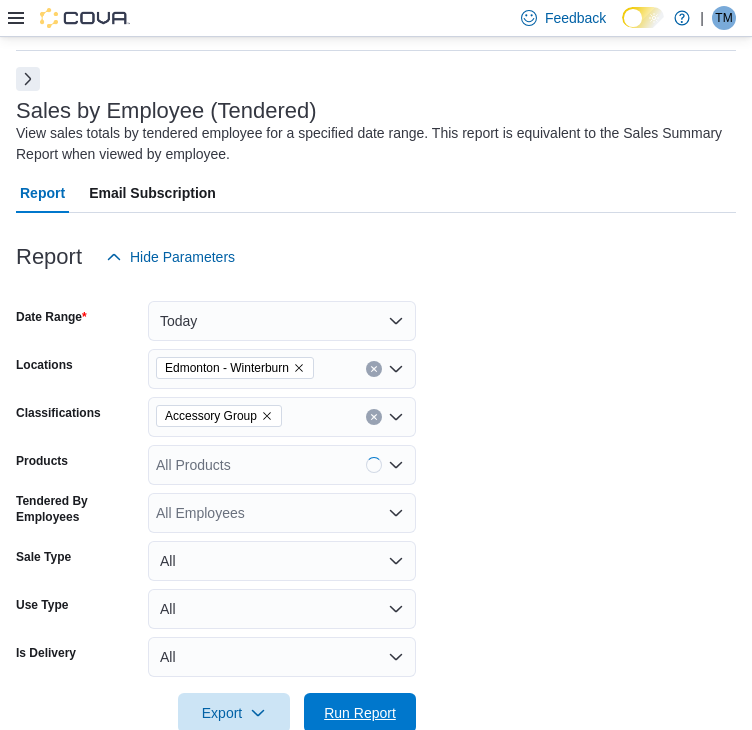 drag, startPoint x: 384, startPoint y: 709, endPoint x: 400, endPoint y: 662, distance: 49.648766 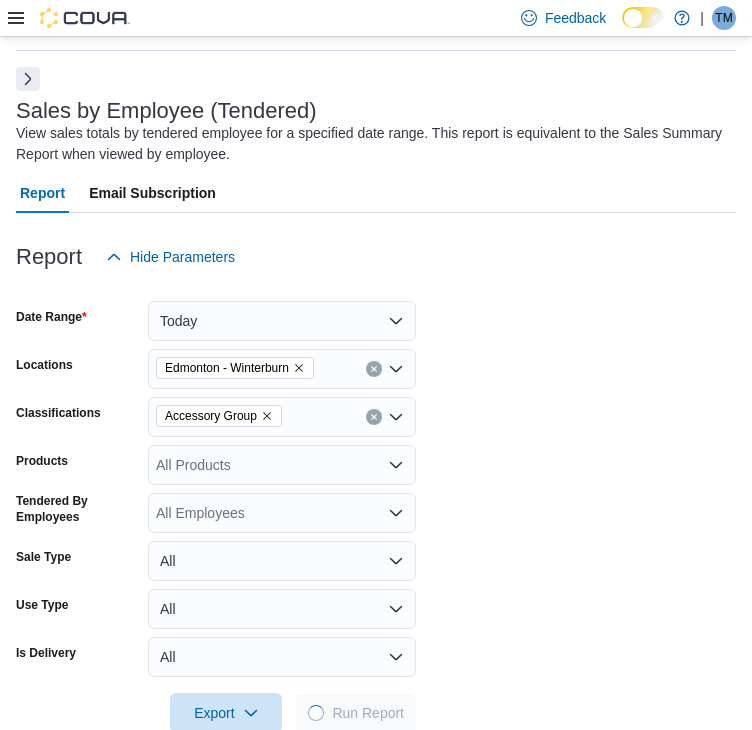 click on "Date Range Today Locations [CITY] - [NEIGHBORHOOD] Classifications Accessory Group Products All Products Tendered By Employees All Employees Sale Type All Use Type All Is Delivery All Export  Run Report" at bounding box center (376, 505) 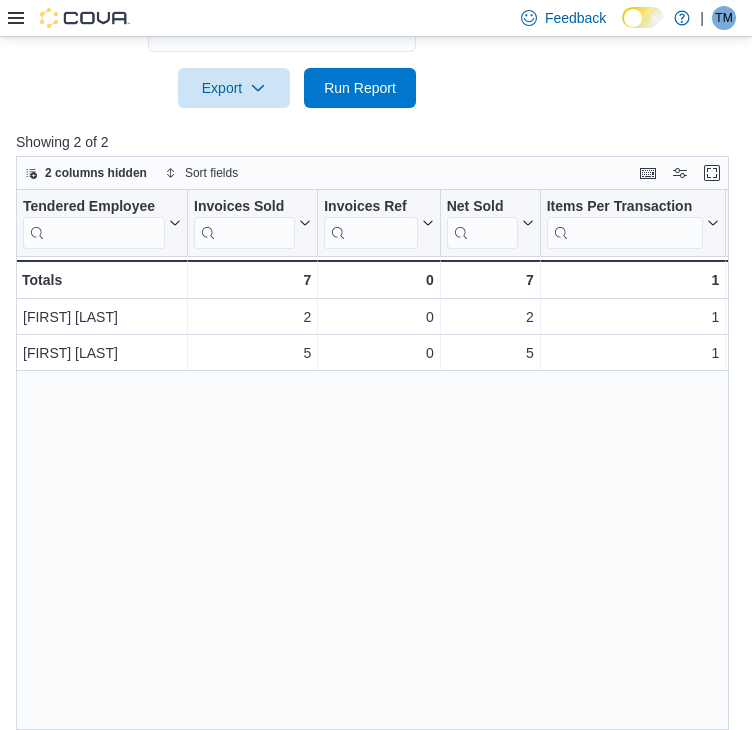 scroll, scrollTop: 717, scrollLeft: 0, axis: vertical 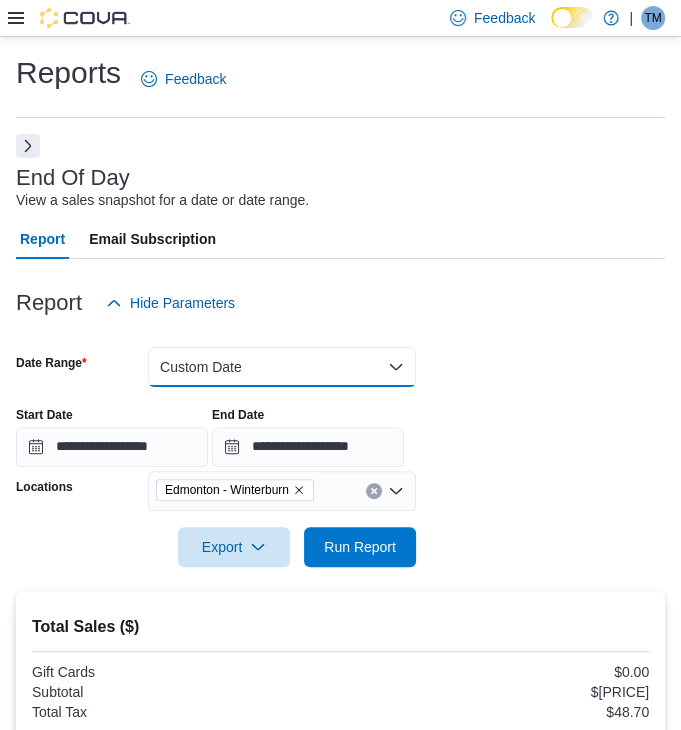 click on "Custom Date" at bounding box center (282, 367) 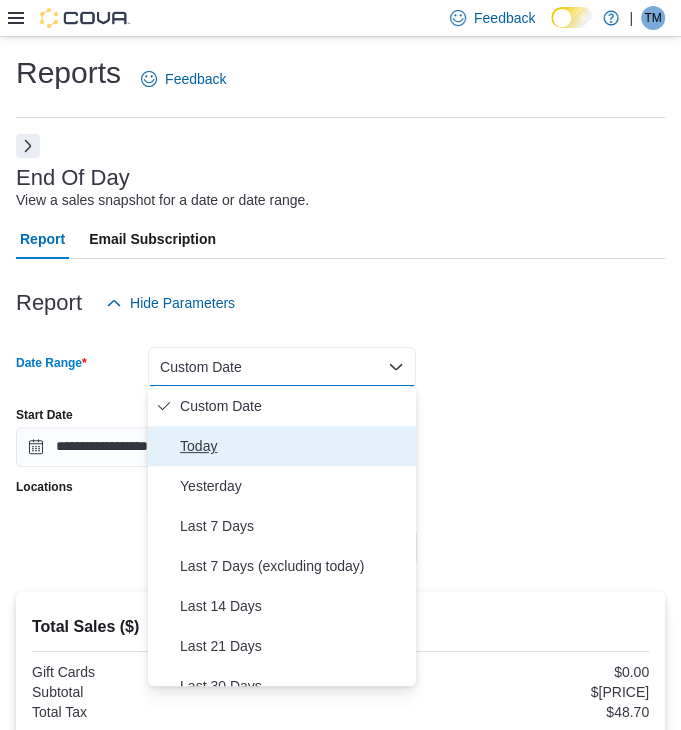 click on "Today" at bounding box center (294, 446) 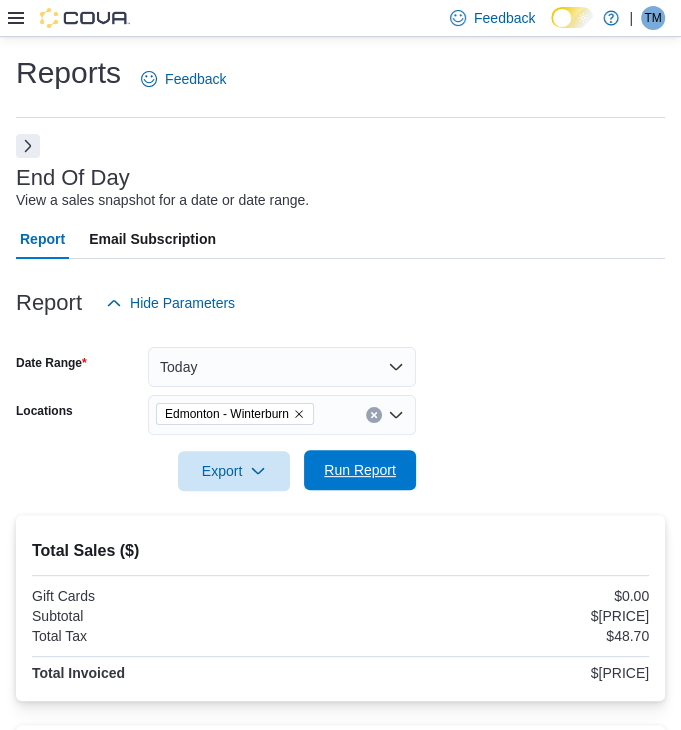 click on "Run Report" at bounding box center [360, 470] 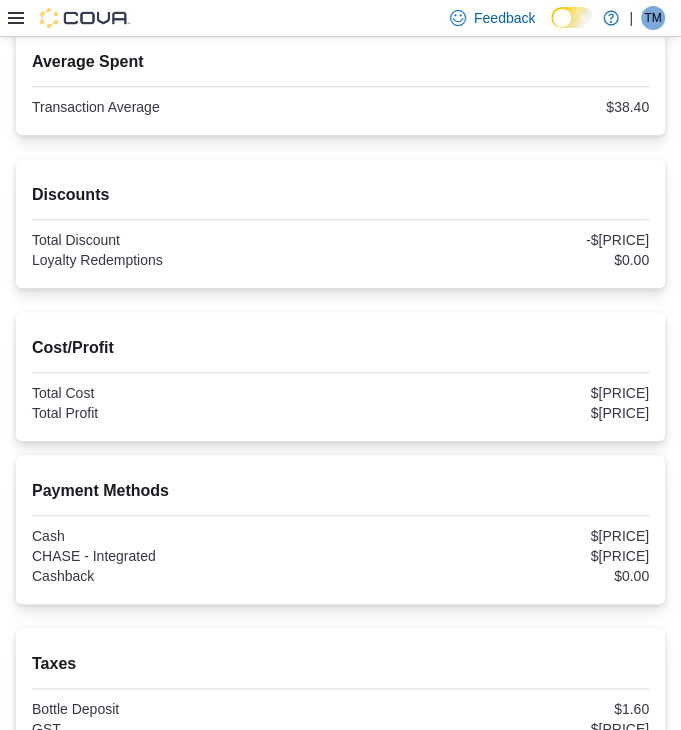 scroll, scrollTop: 700, scrollLeft: 0, axis: vertical 